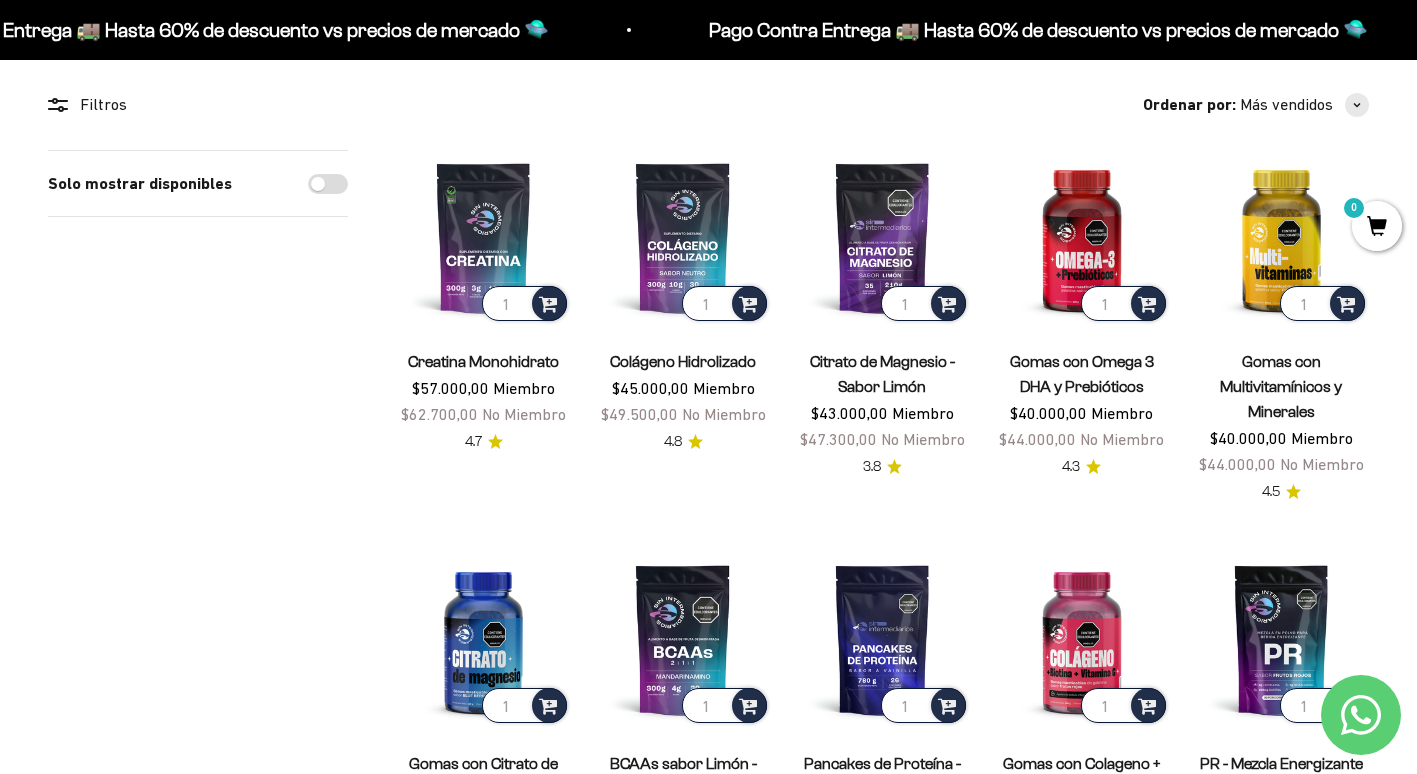 scroll, scrollTop: 166, scrollLeft: 0, axis: vertical 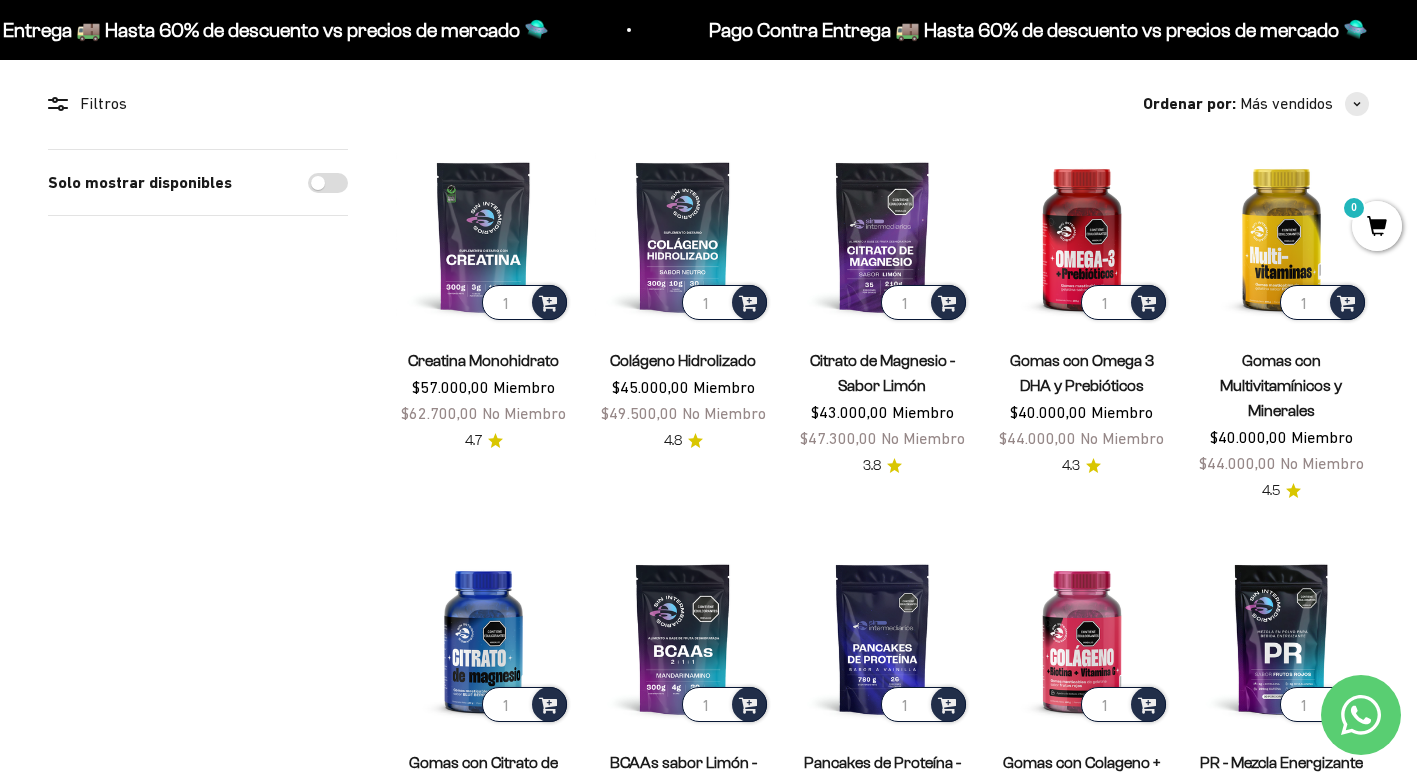 click on "Citrato de Magnesio - Sabor Limón" at bounding box center [882, 373] 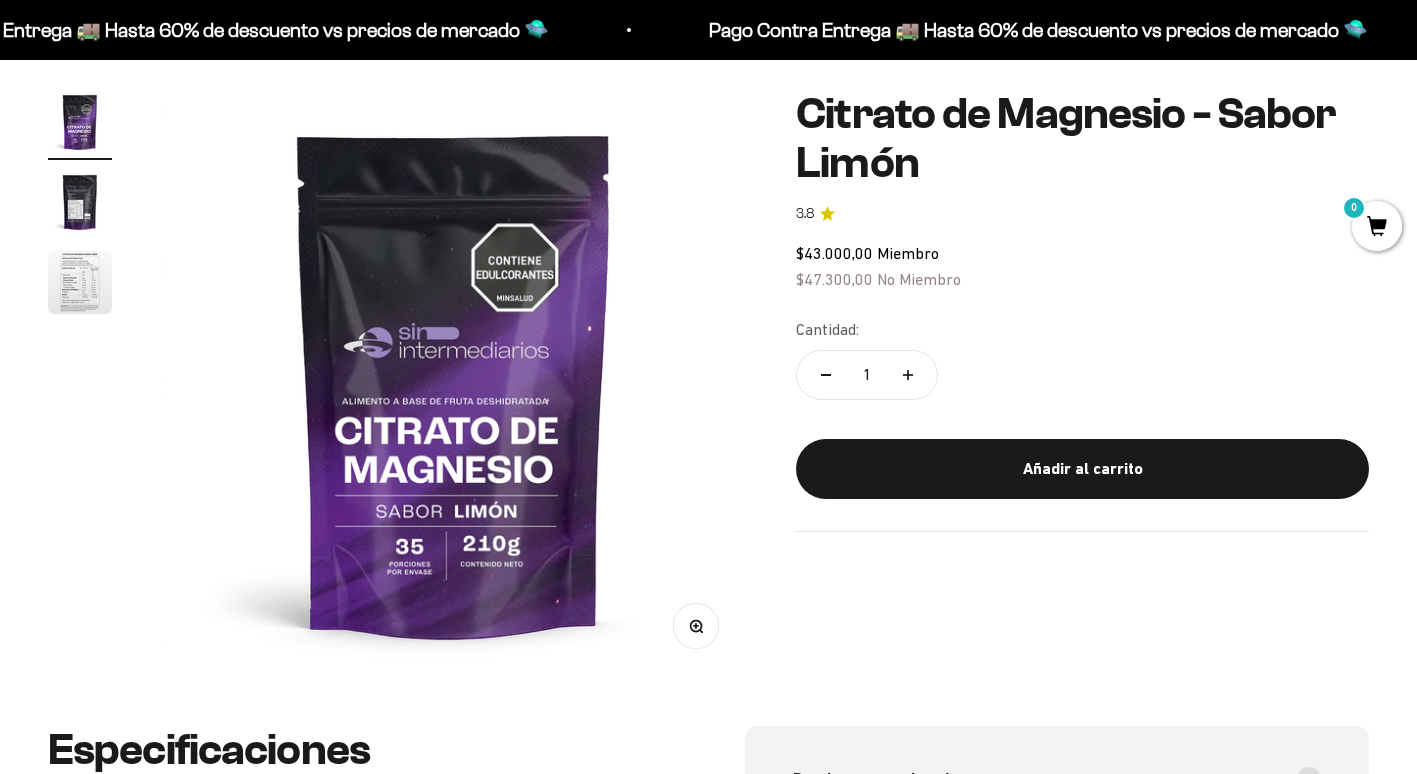 scroll, scrollTop: 167, scrollLeft: 0, axis: vertical 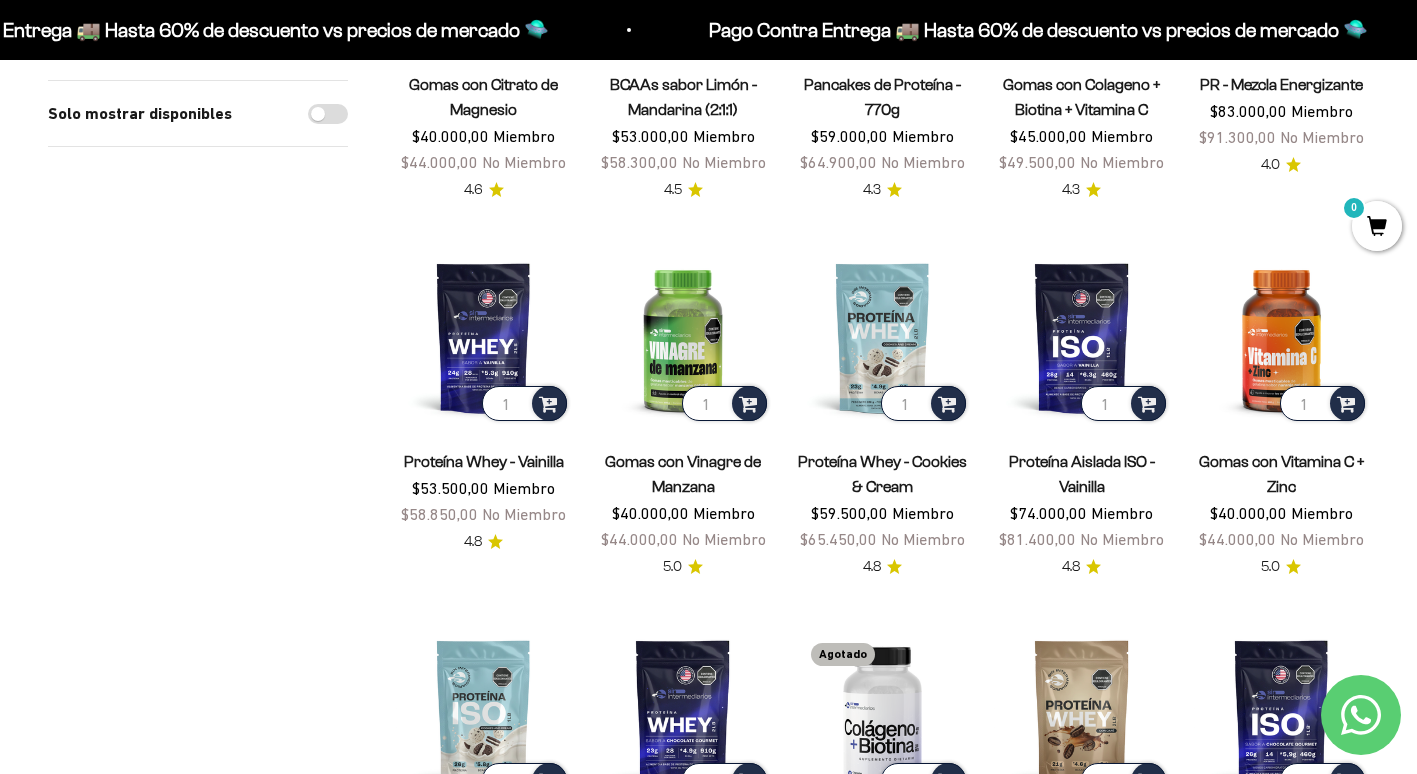 click on "Gomas con Vinagre de Manzana $40.000,00   Miembro $44.000,00   No Miembro 5.0" at bounding box center (682, 502) 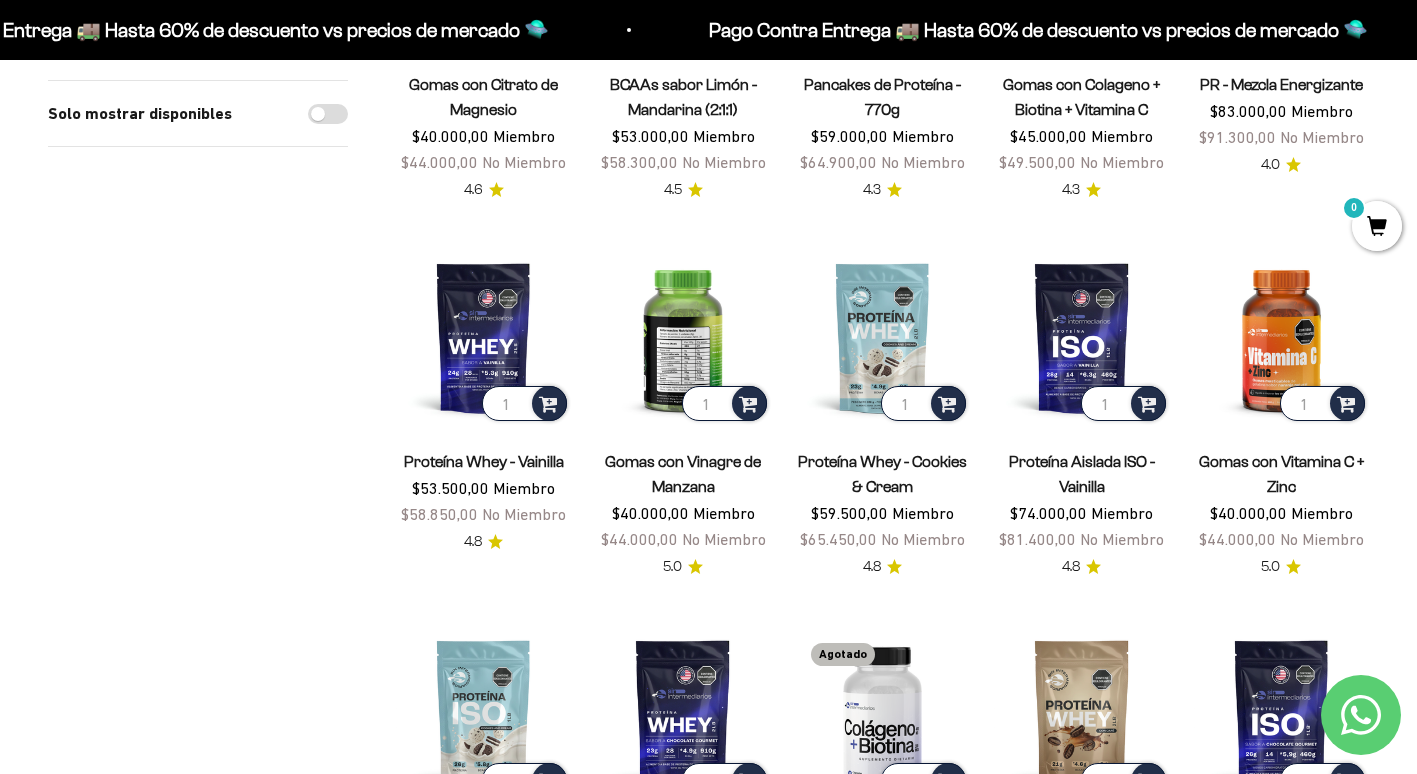 click at bounding box center (682, 337) 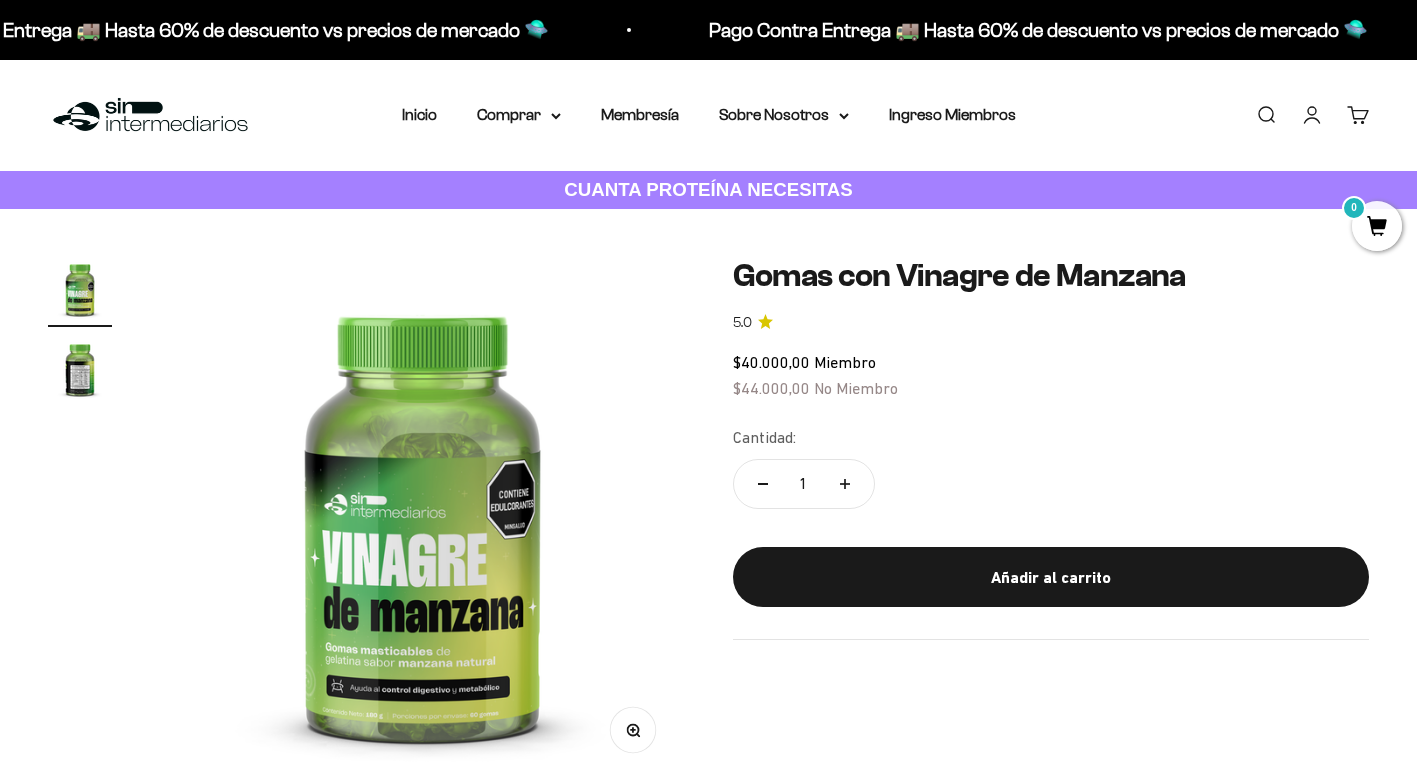 scroll, scrollTop: 227, scrollLeft: 0, axis: vertical 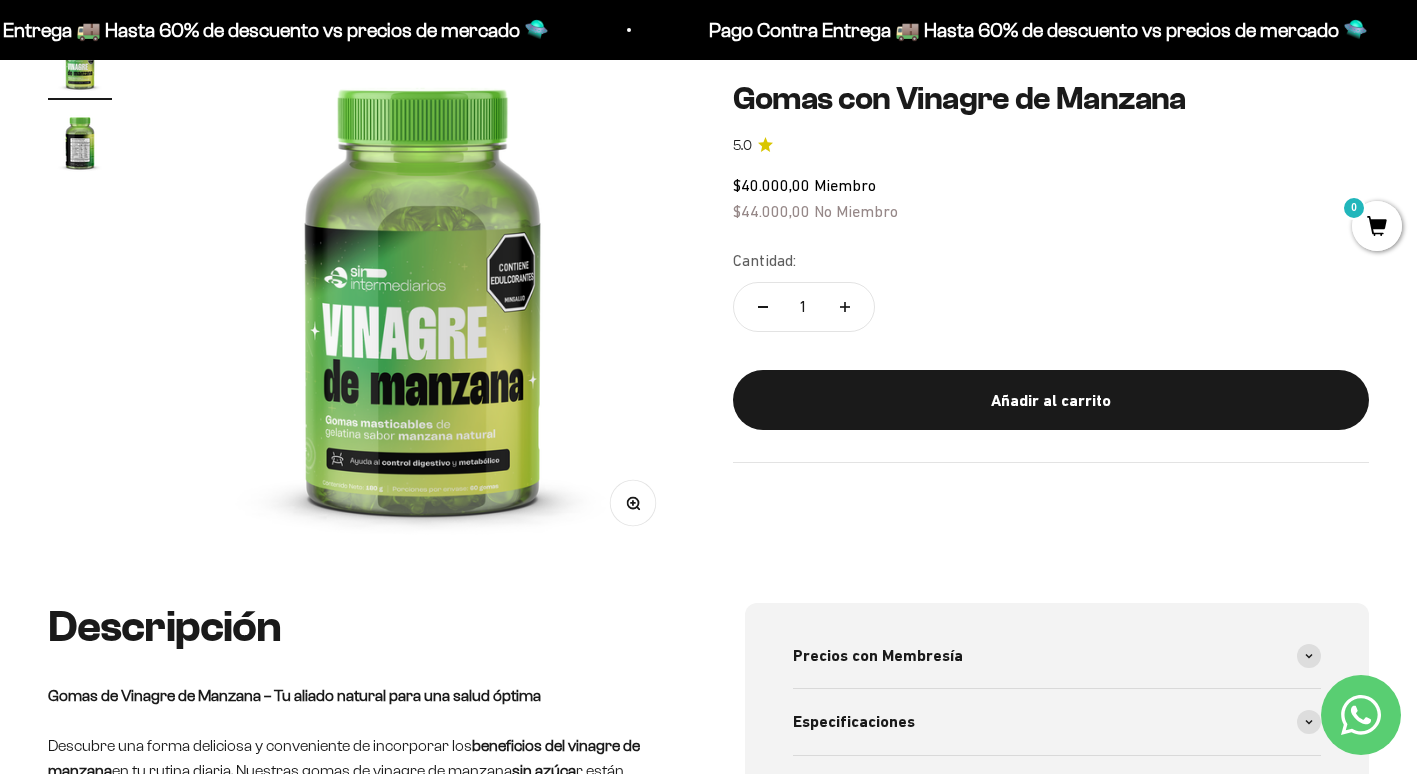 click at bounding box center (80, 142) 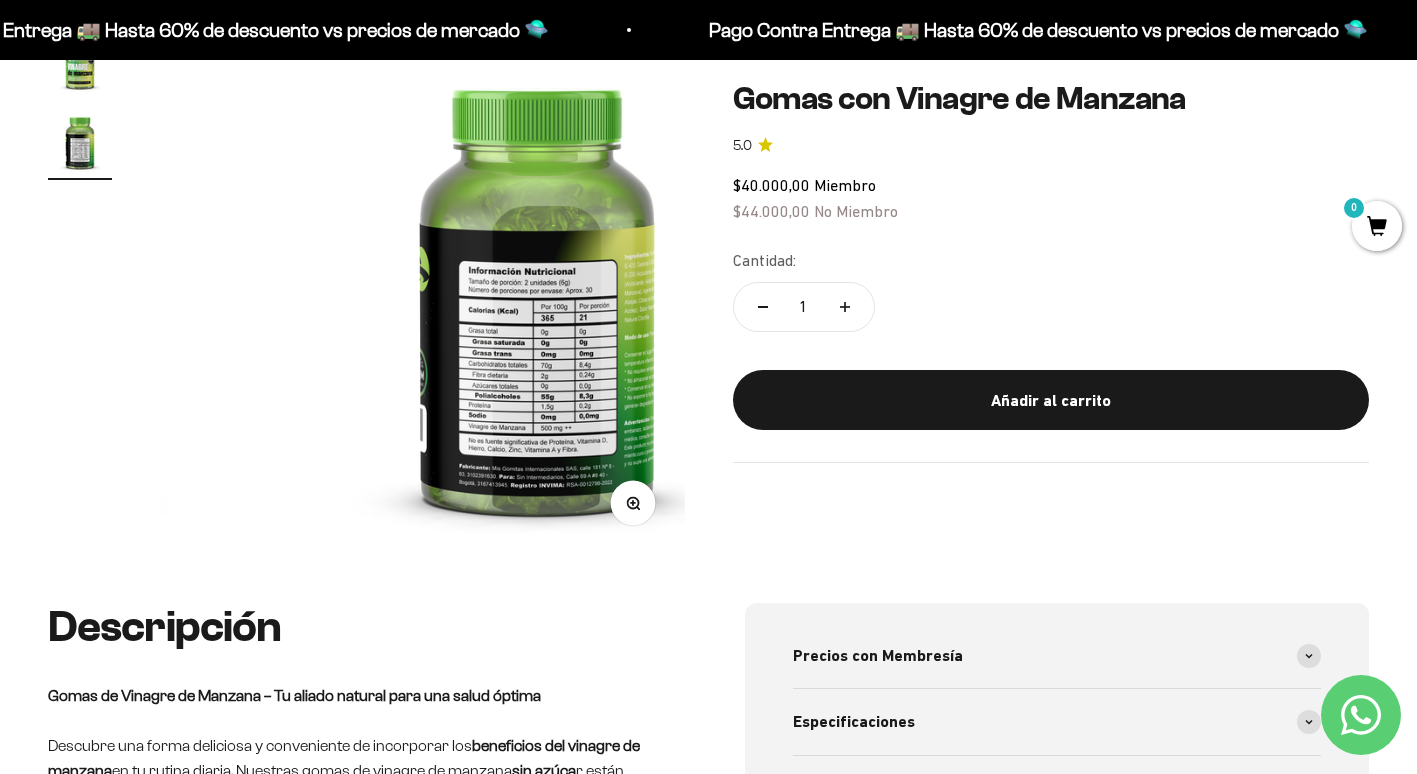 scroll, scrollTop: 0, scrollLeft: 548, axis: horizontal 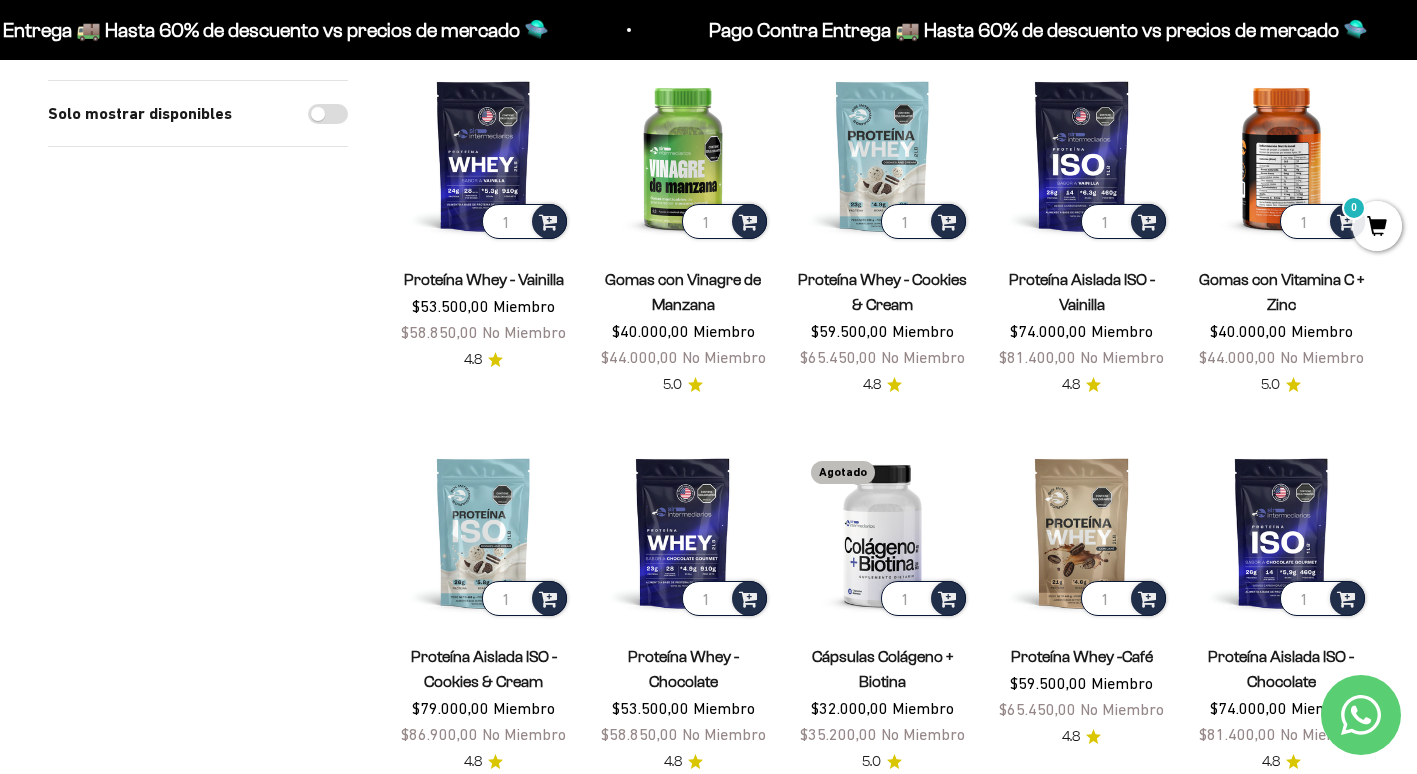 click at bounding box center (1281, 155) 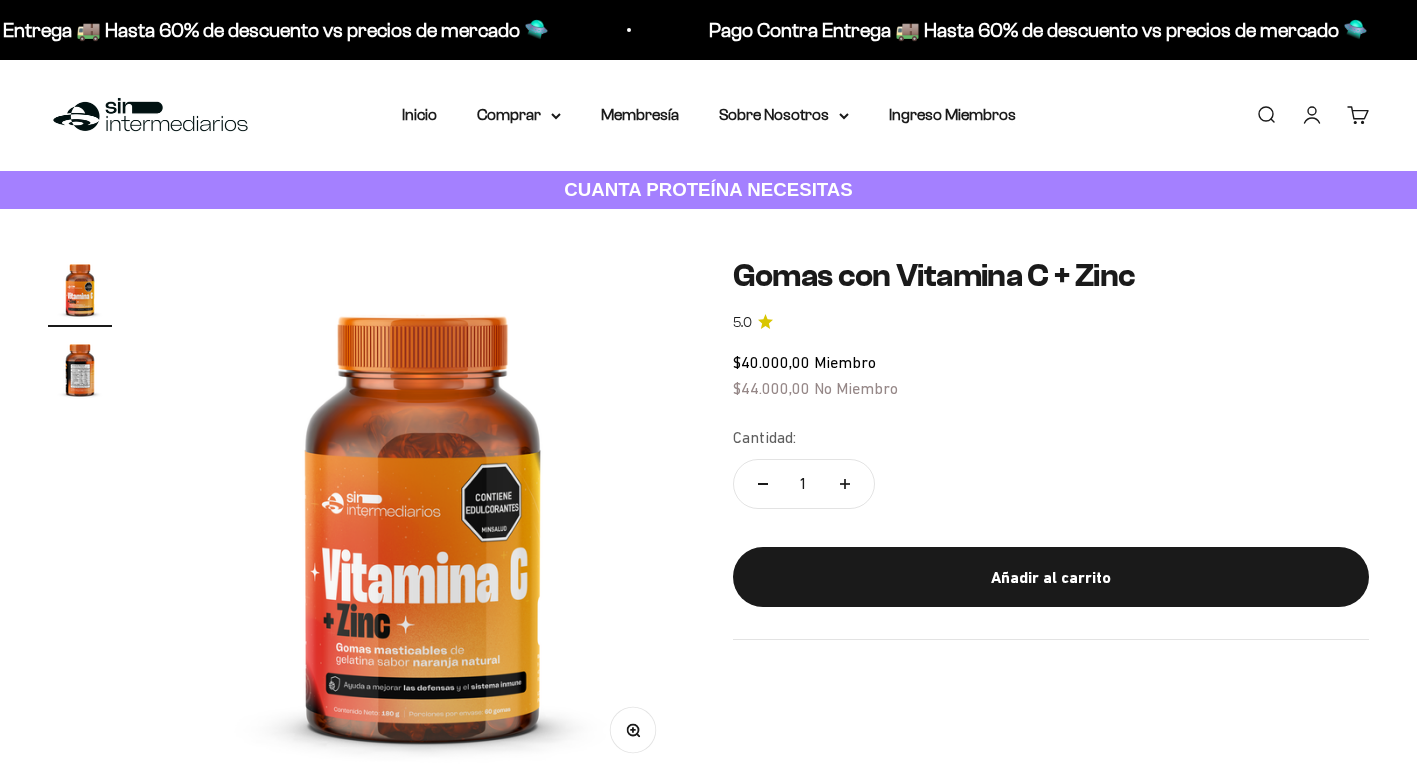 scroll, scrollTop: 0, scrollLeft: 0, axis: both 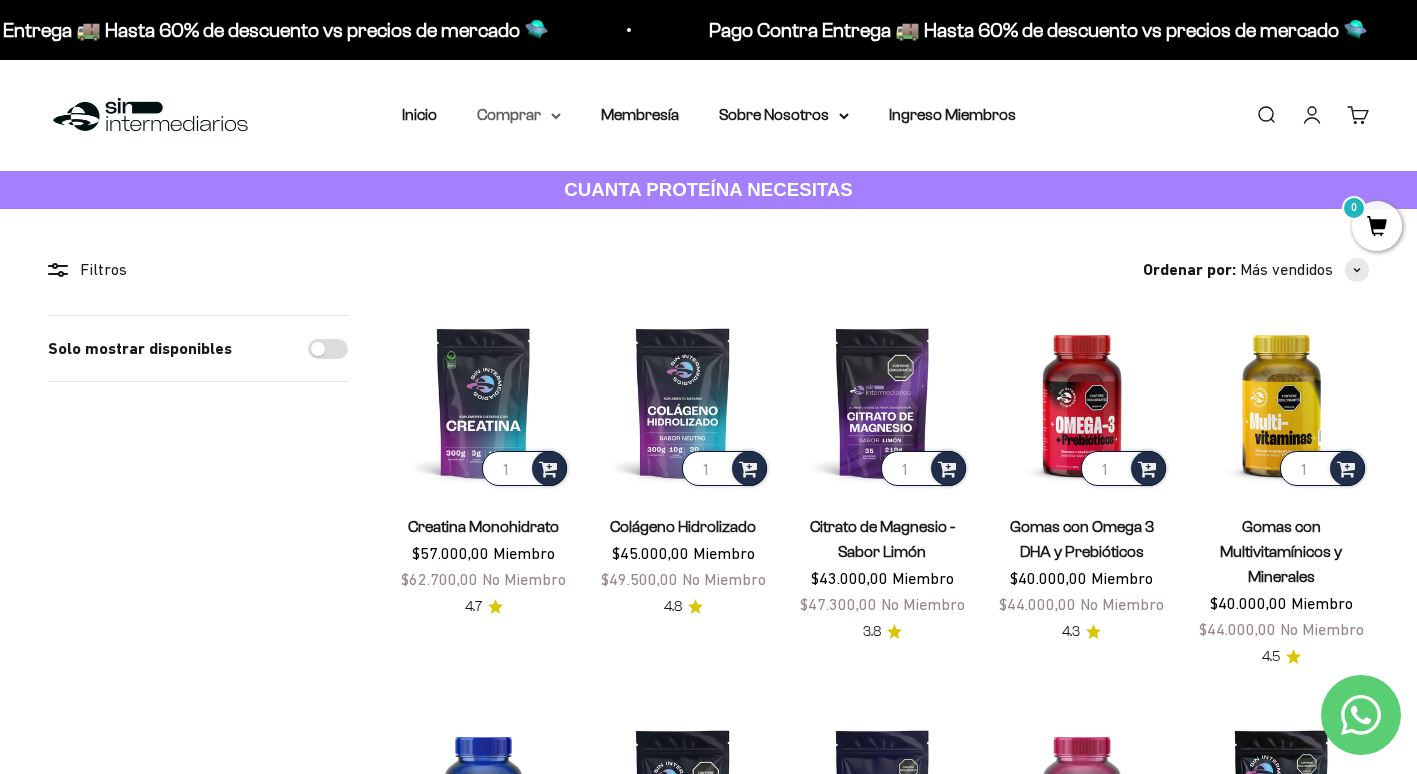 click on "Comprar" at bounding box center (519, 115) 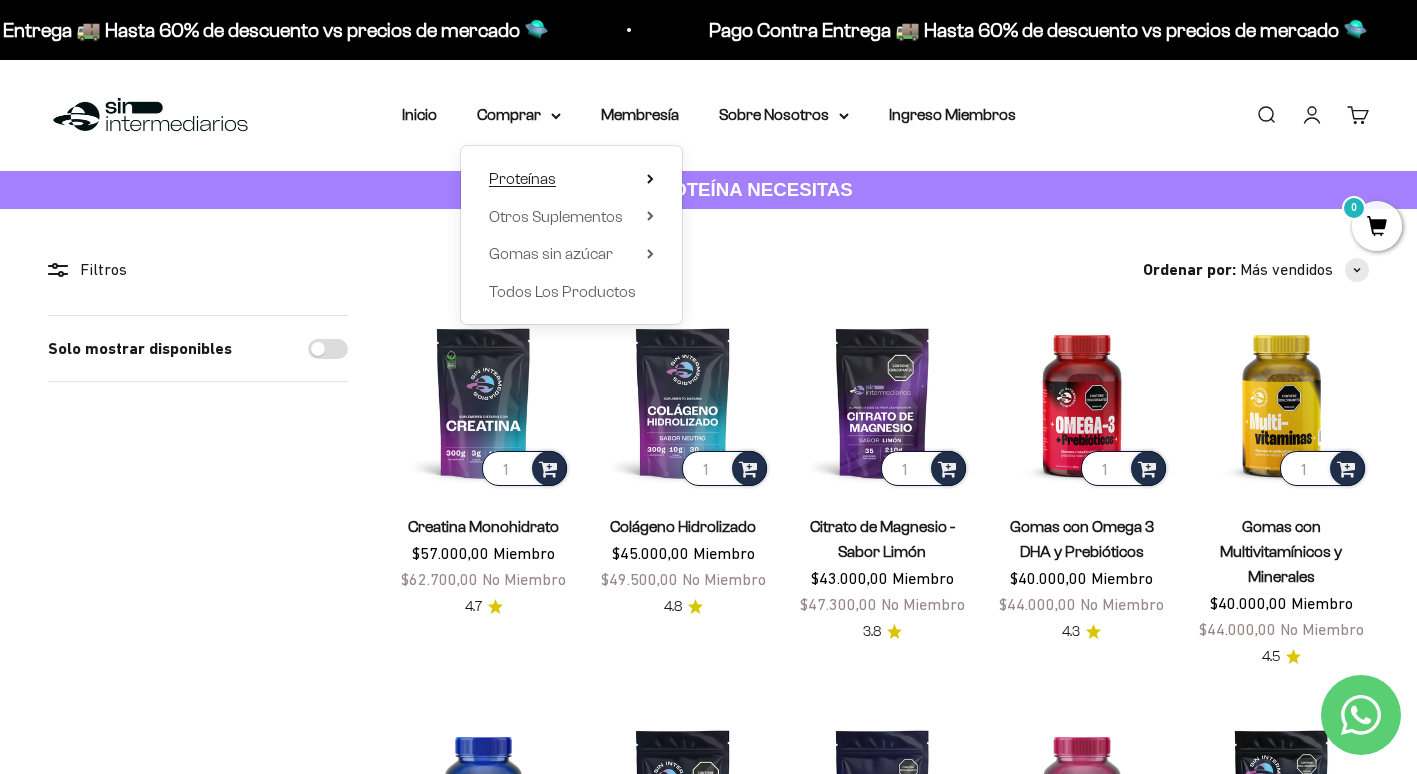 click on "Proteínas" at bounding box center [571, 179] 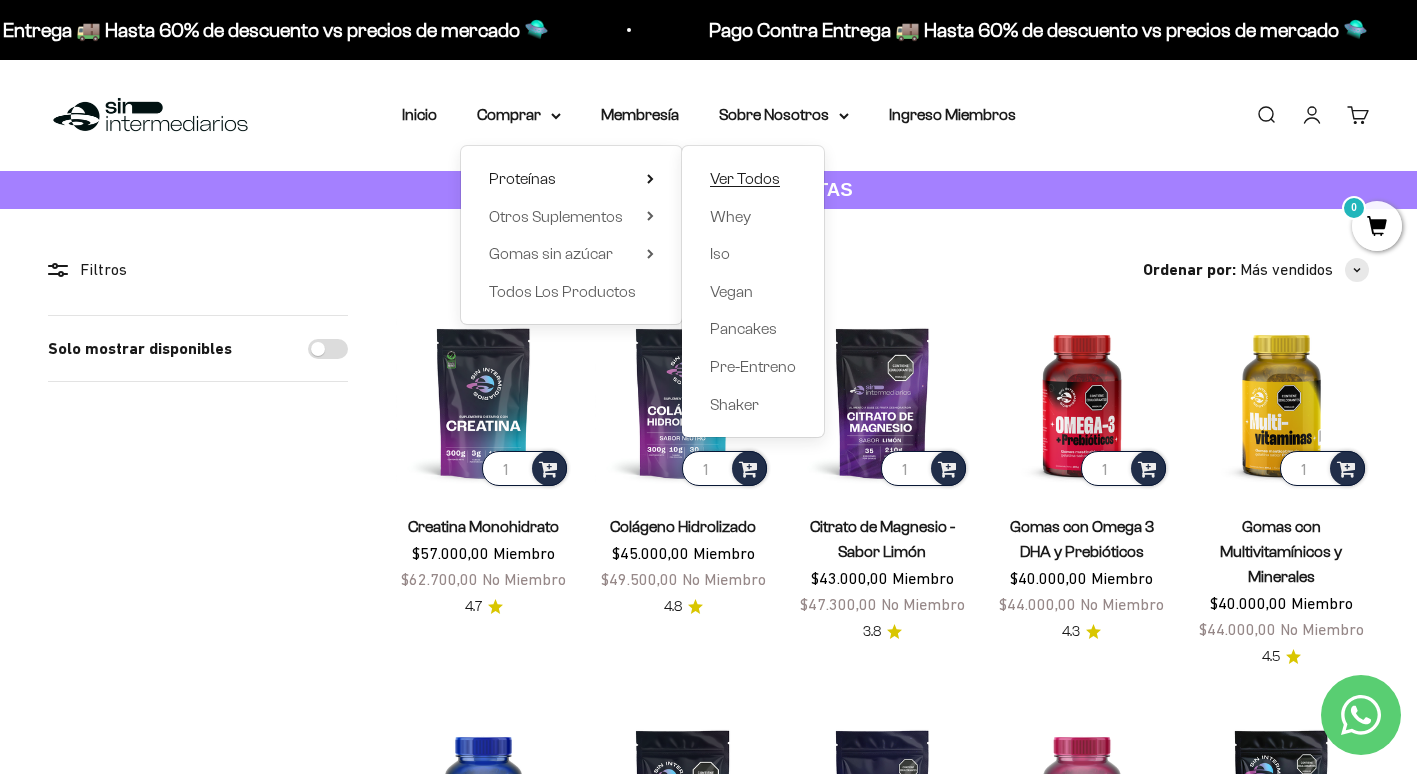 click on "Ver Todos" at bounding box center [745, 178] 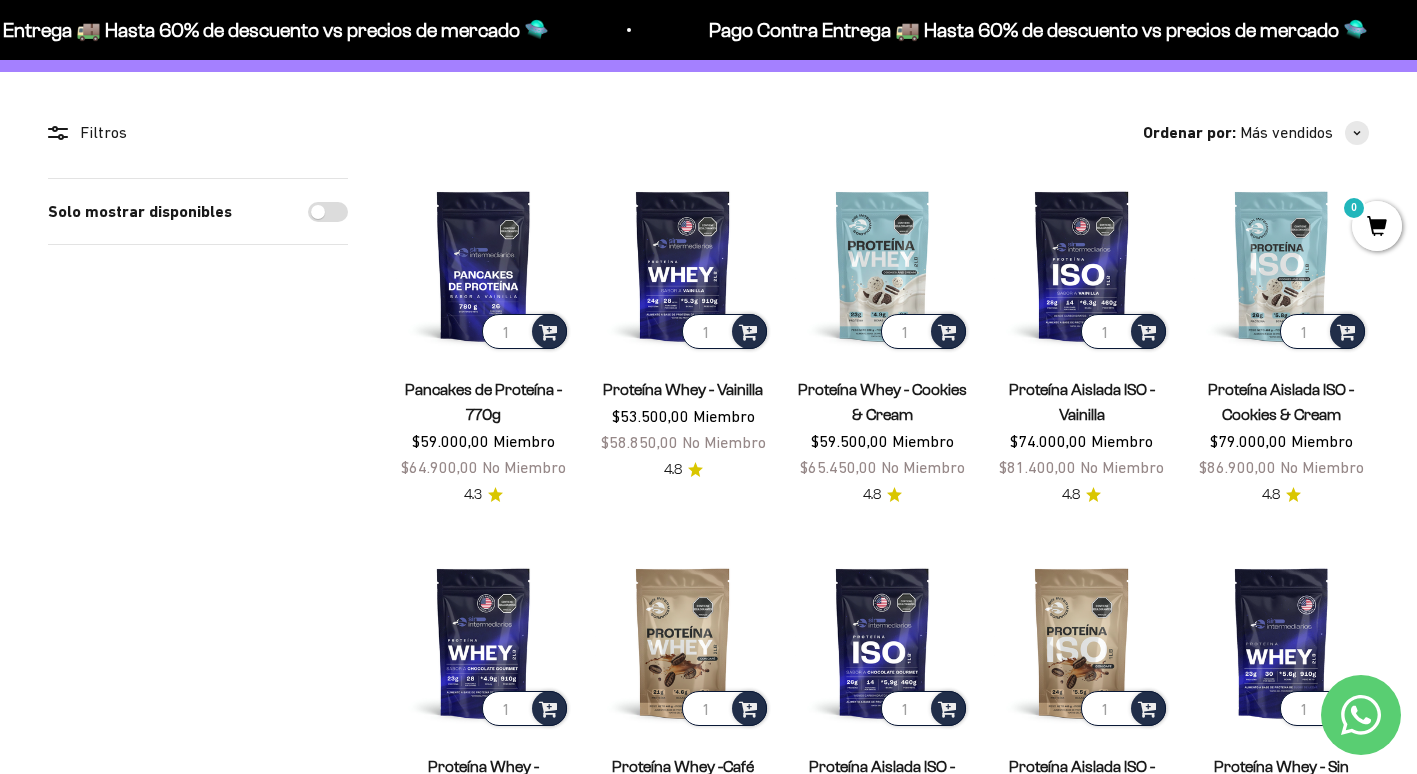 scroll, scrollTop: 0, scrollLeft: 0, axis: both 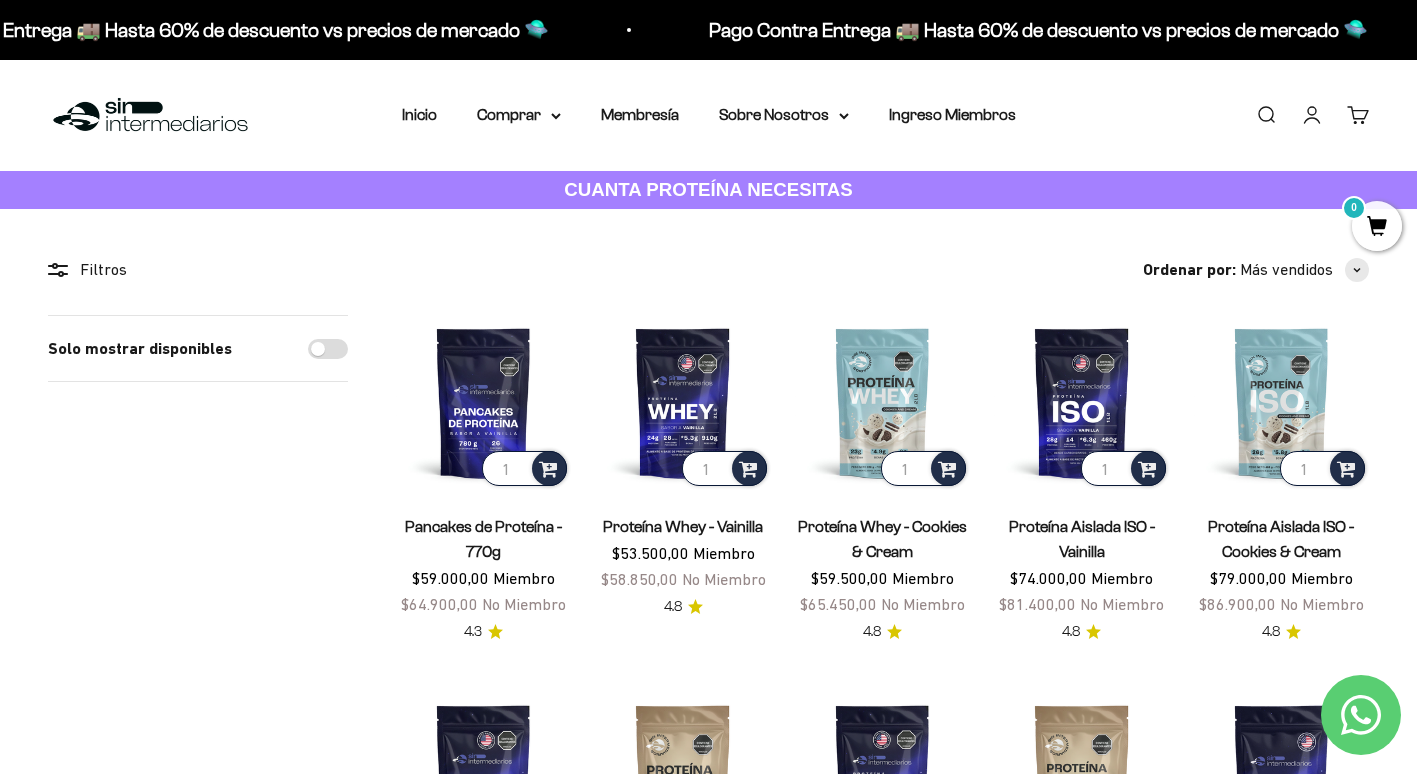 click on "Solo mostrar disponibles" at bounding box center [328, 349] 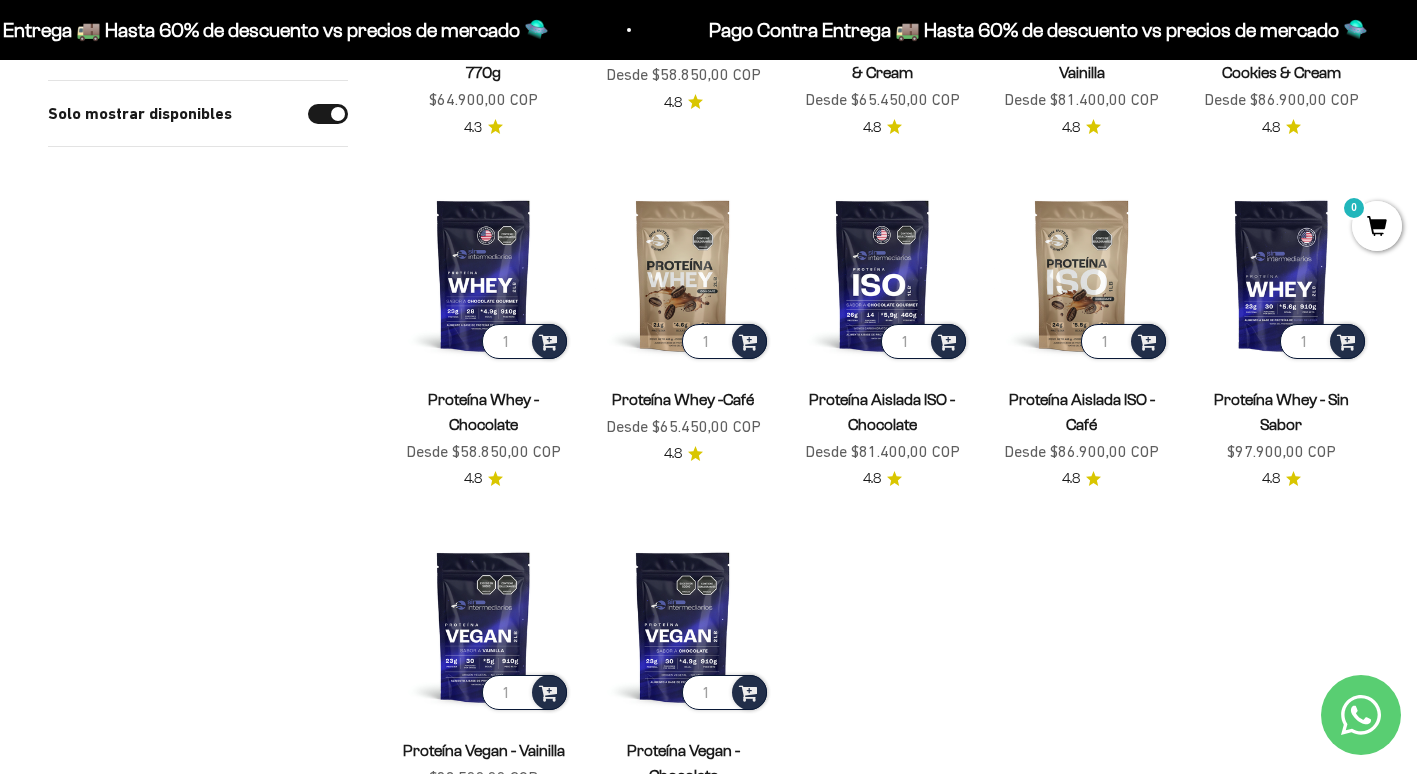 scroll, scrollTop: 480, scrollLeft: 0, axis: vertical 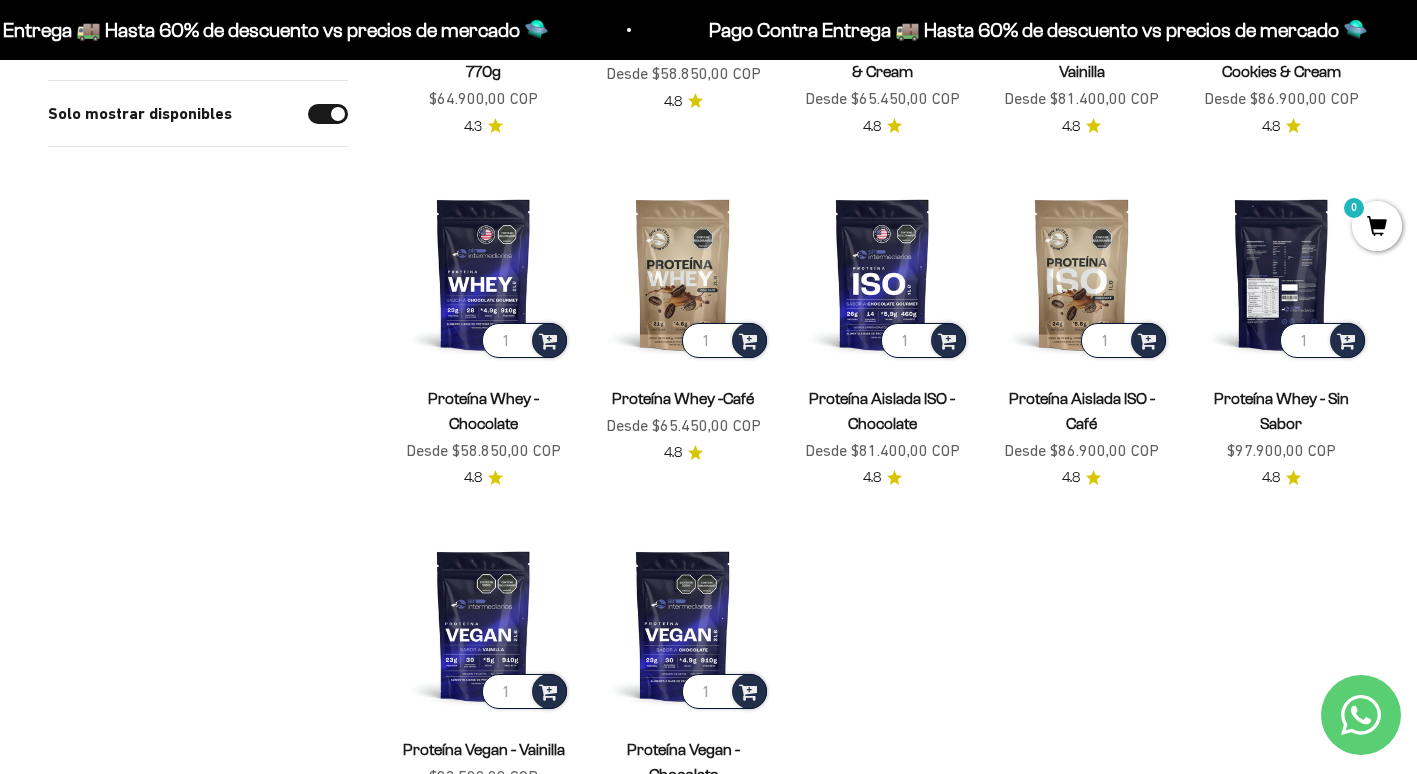 click at bounding box center (1281, 273) 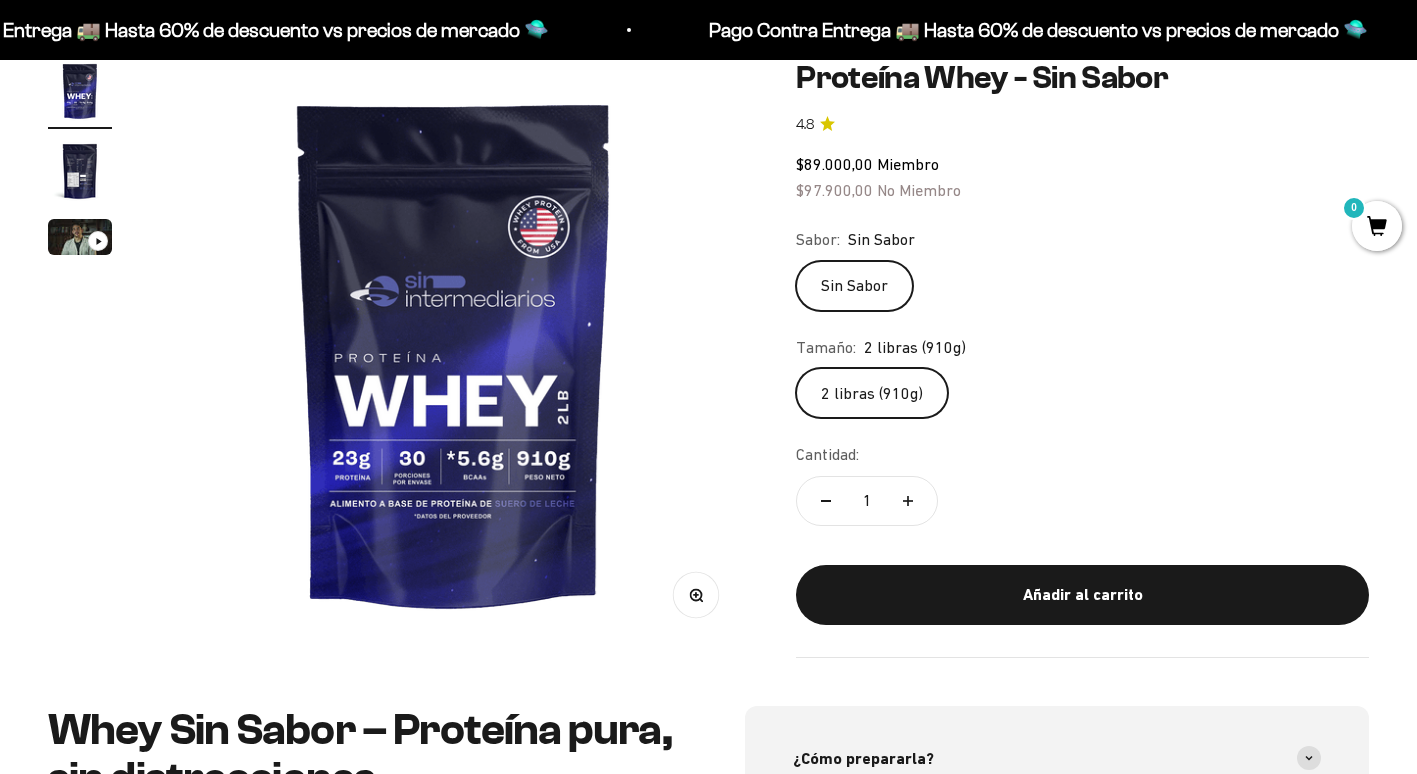 scroll, scrollTop: 198, scrollLeft: 0, axis: vertical 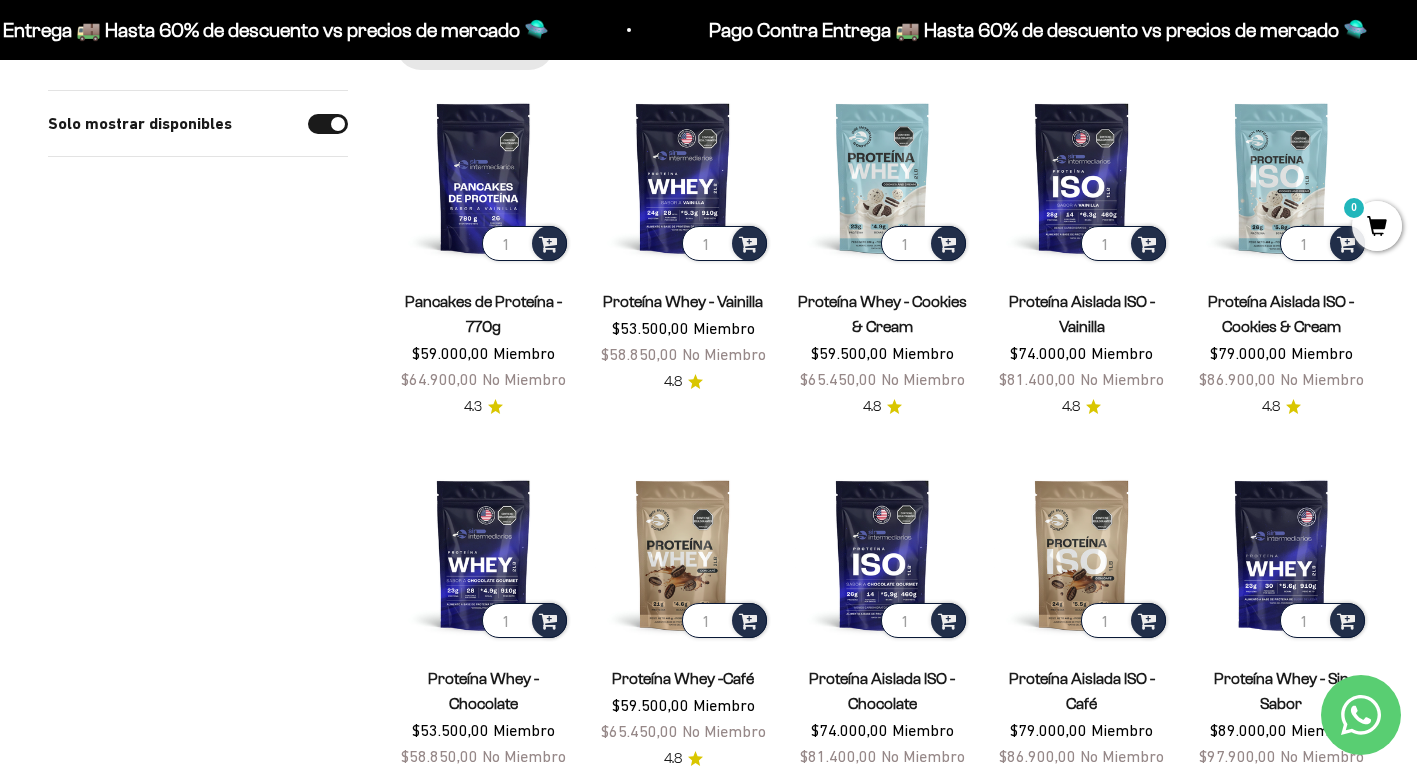 click on "Proteína Aislada ISO - Vainilla" at bounding box center [1081, 314] 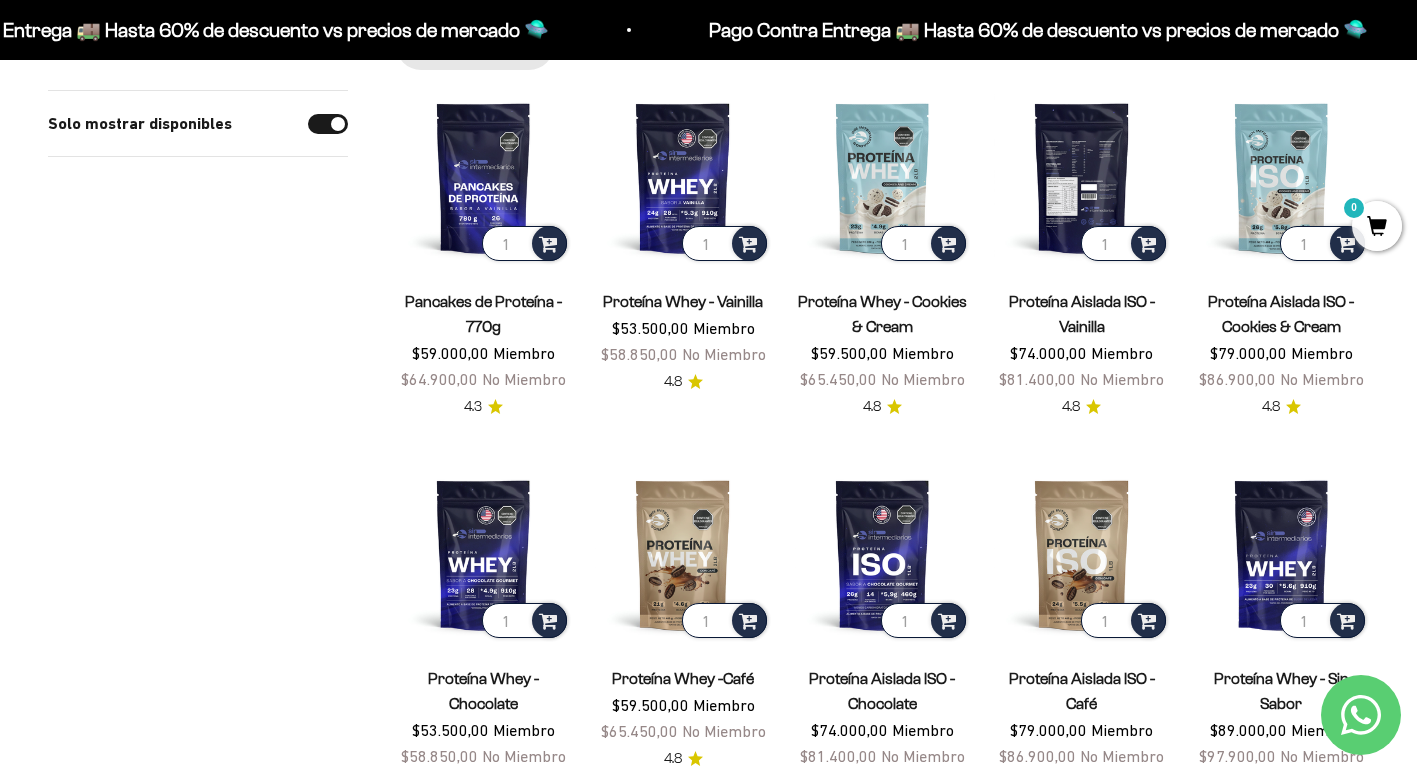 click at bounding box center (1081, 177) 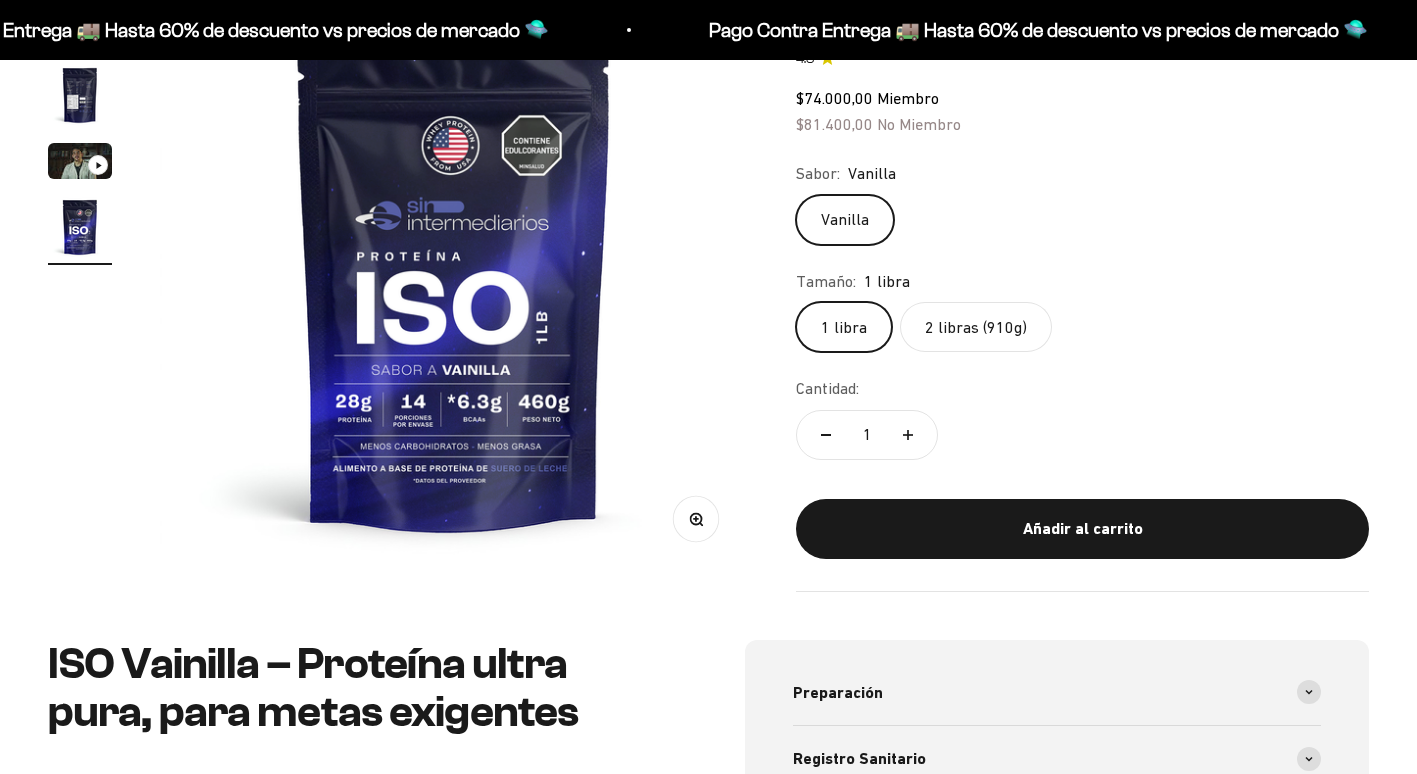 scroll, scrollTop: 295, scrollLeft: 0, axis: vertical 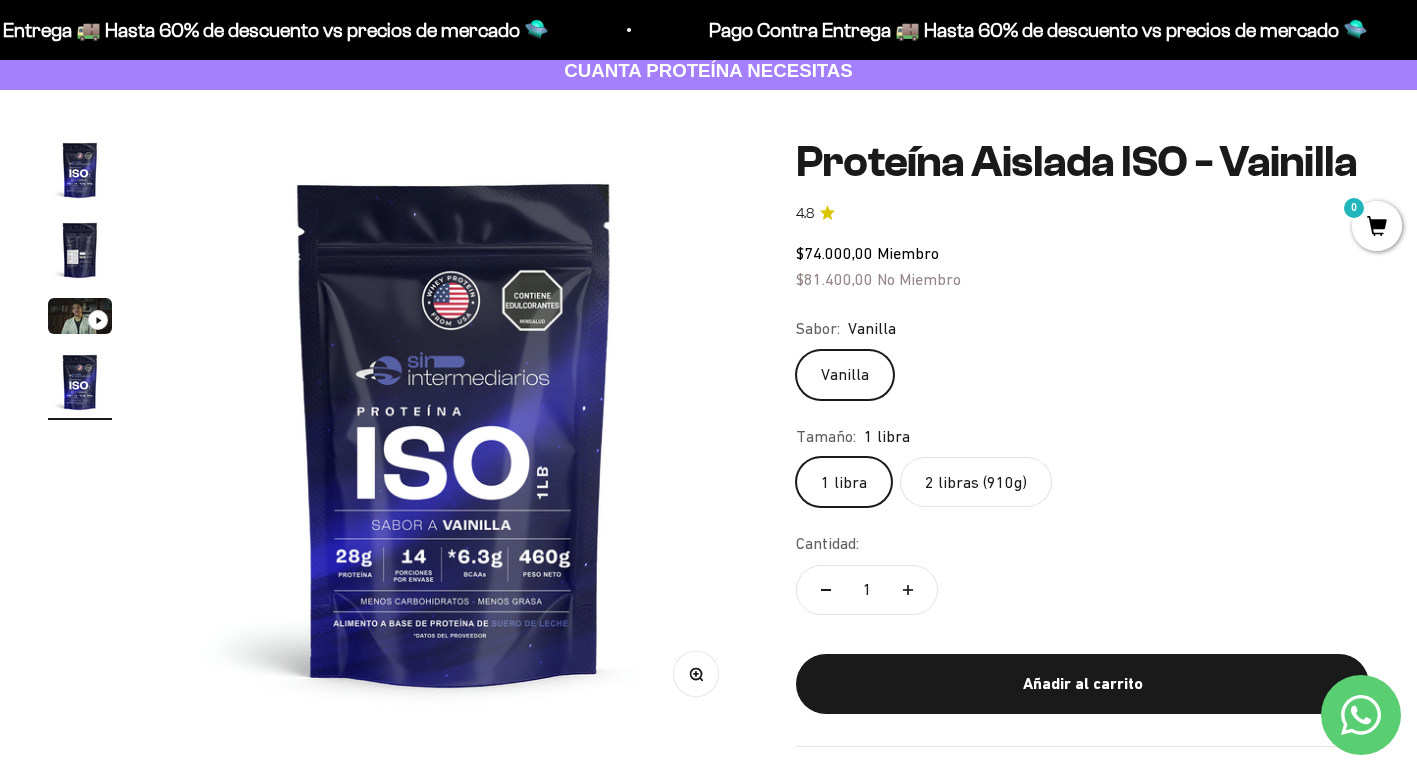 click at bounding box center [80, 250] 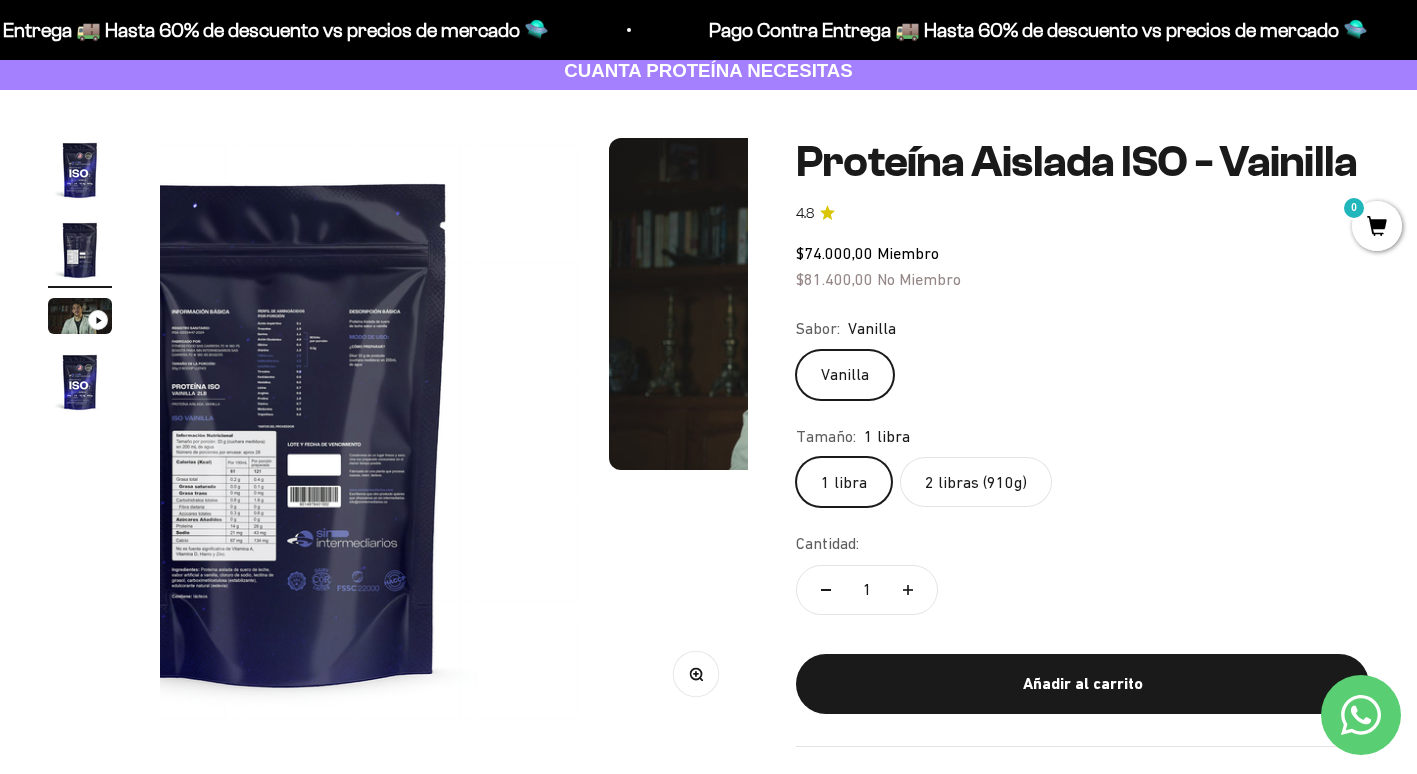 scroll, scrollTop: 0, scrollLeft: 612, axis: horizontal 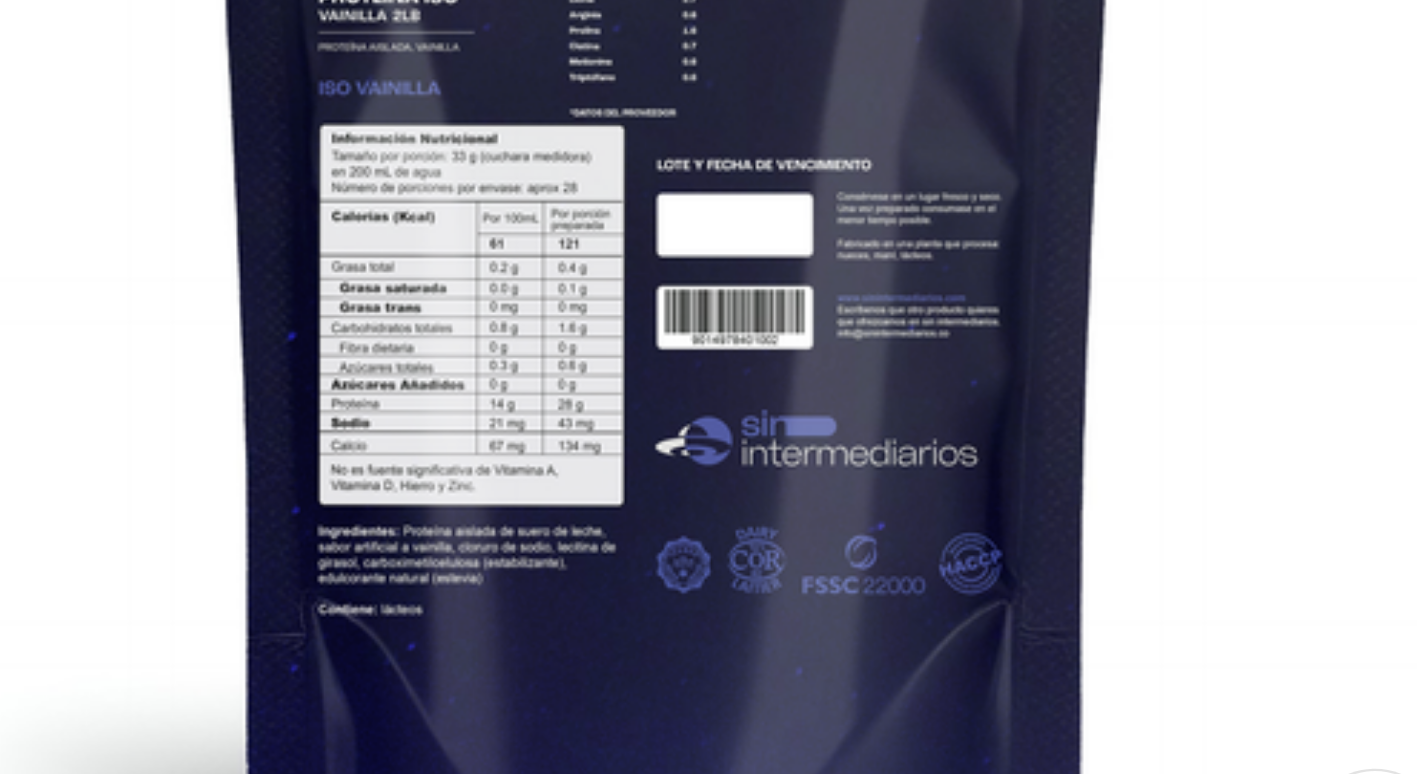 click at bounding box center (454, 432) 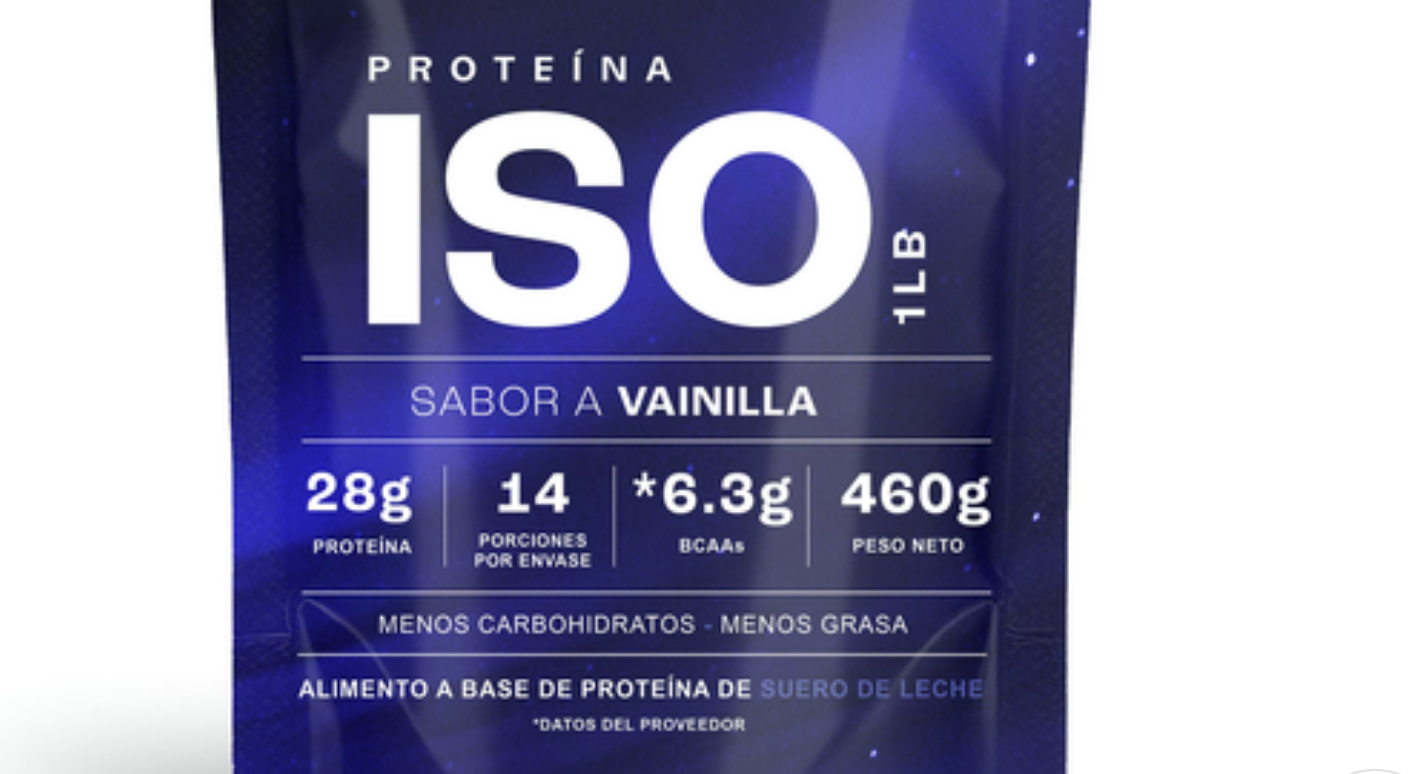 scroll, scrollTop: 0, scrollLeft: 0, axis: both 